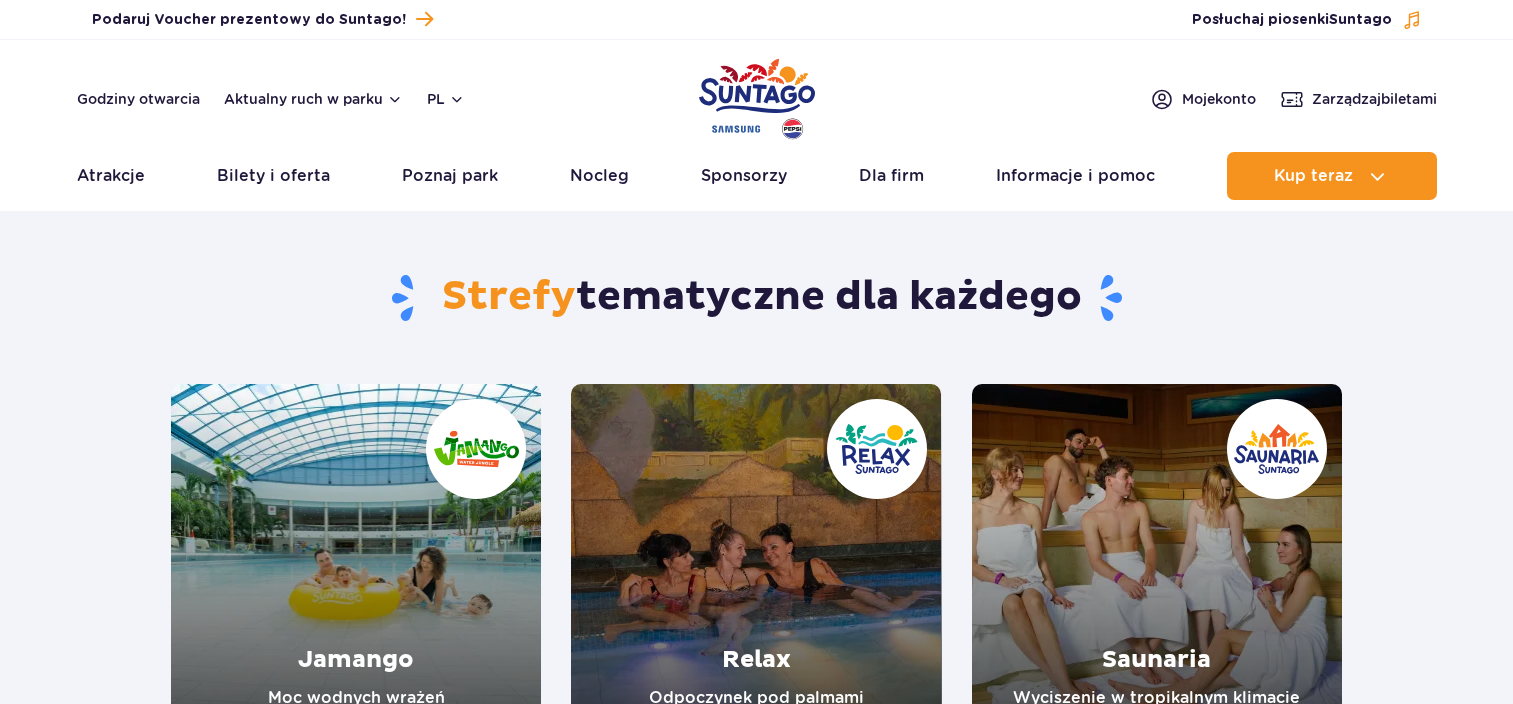 scroll, scrollTop: 0, scrollLeft: 0, axis: both 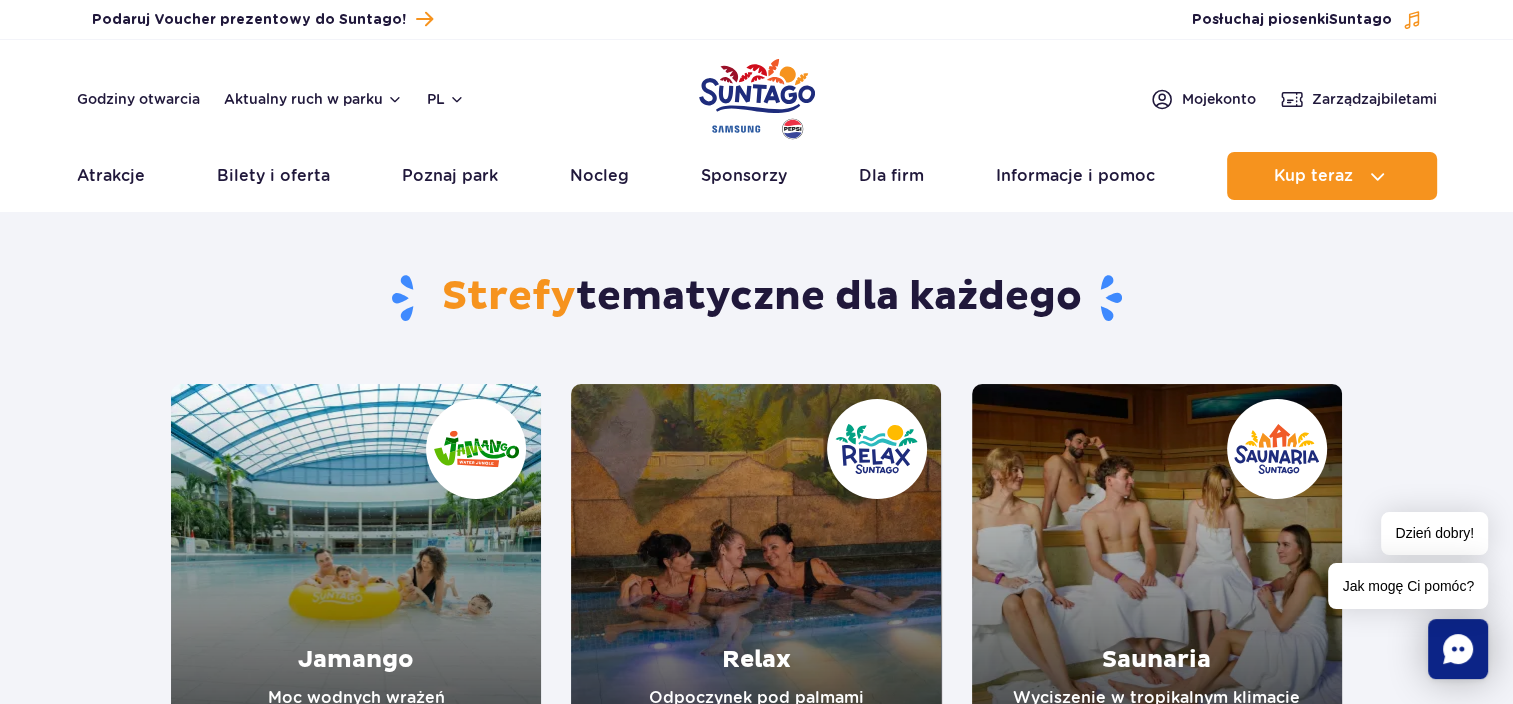 click at bounding box center (356, 569) 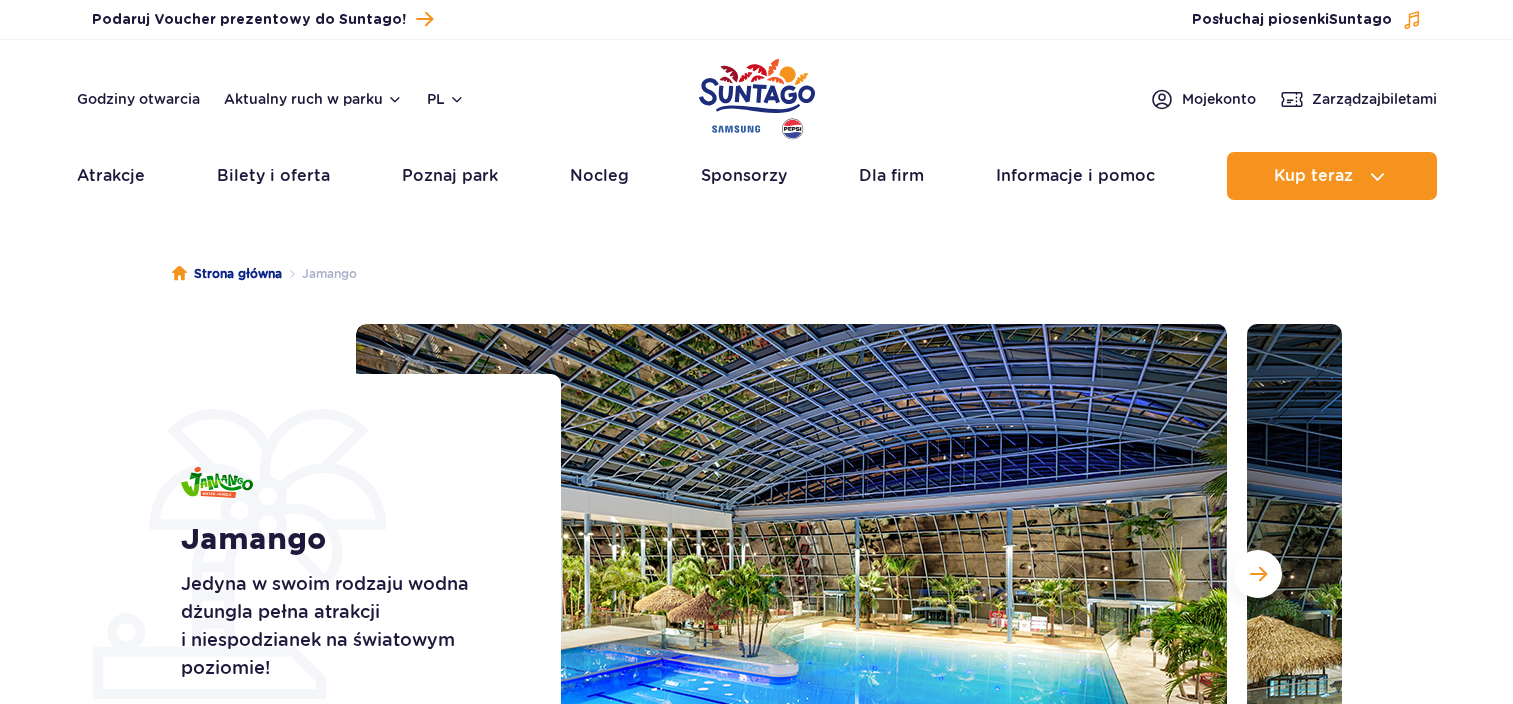 scroll, scrollTop: 0, scrollLeft: 0, axis: both 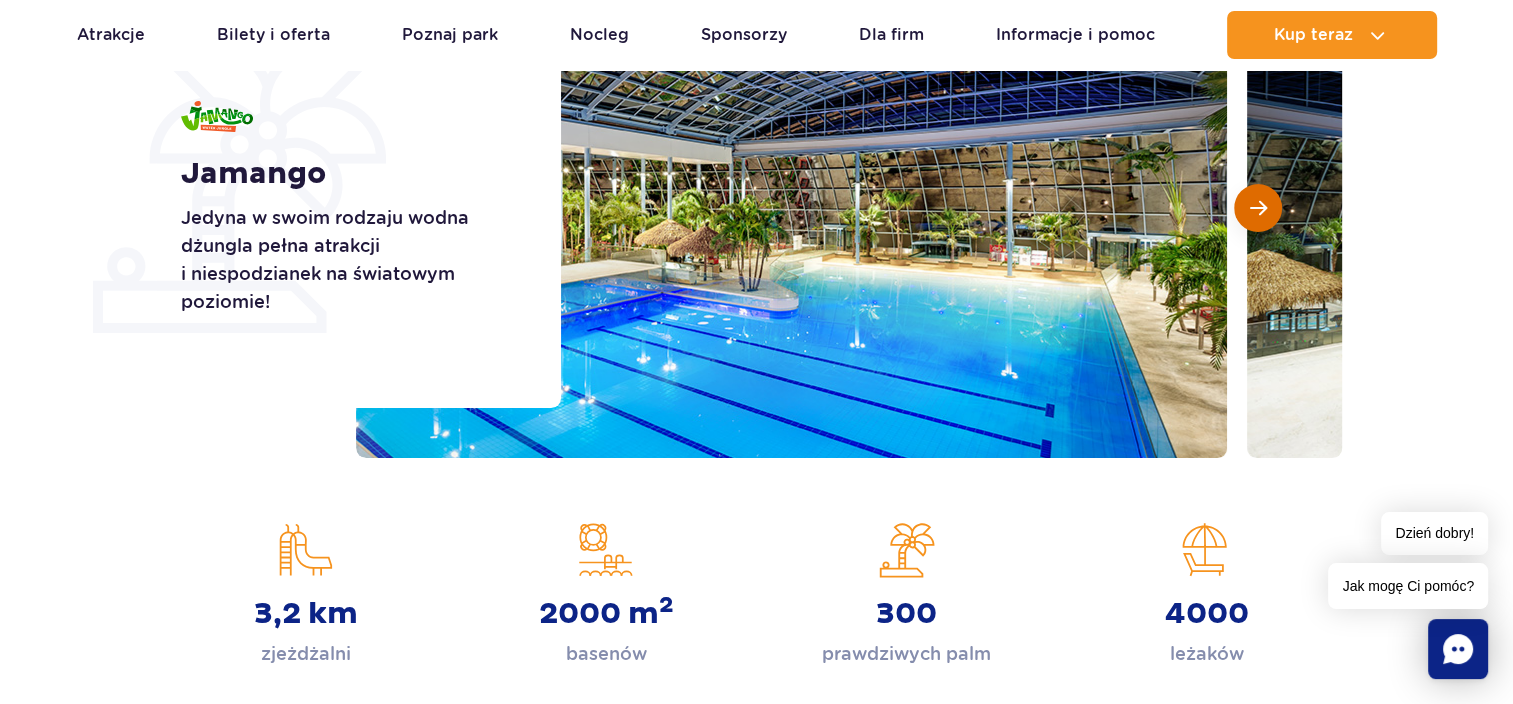 click at bounding box center (1258, 208) 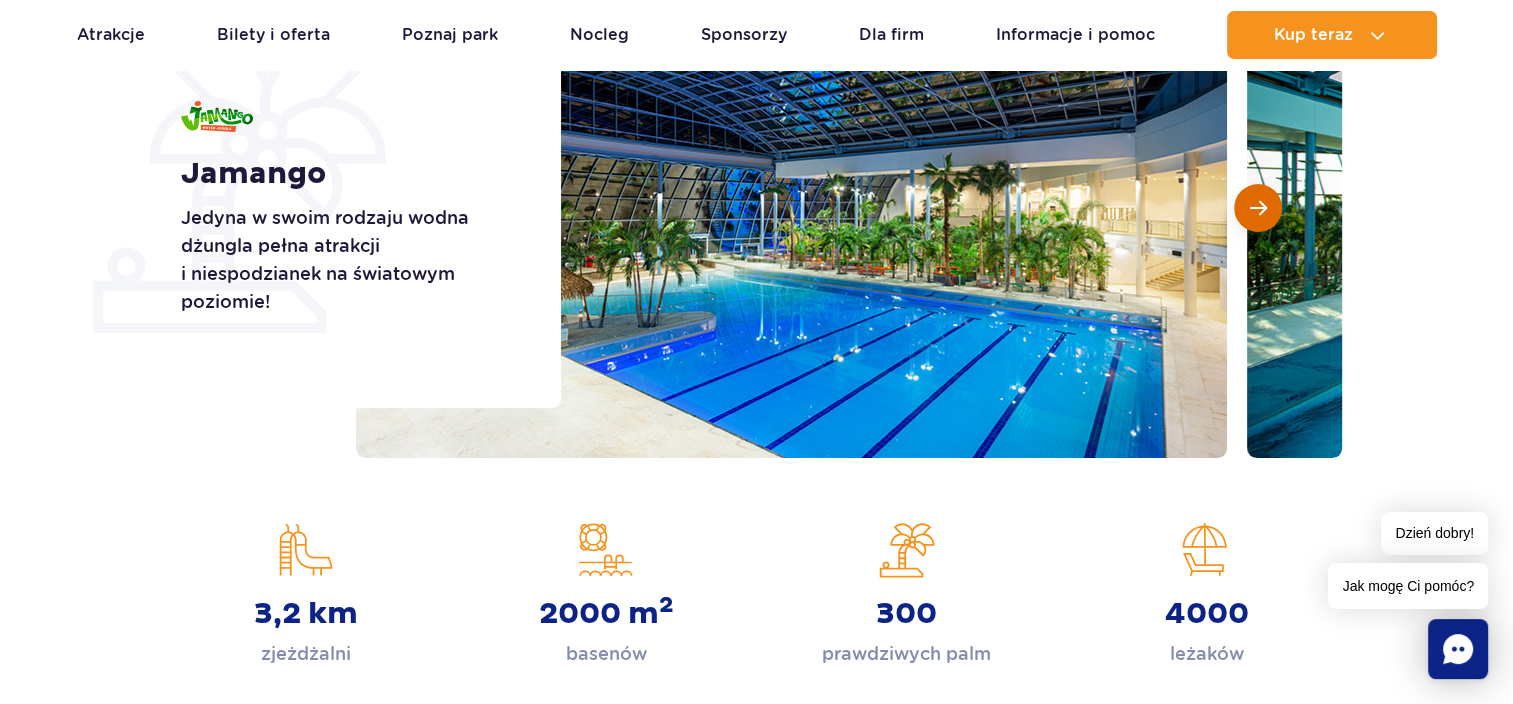 click at bounding box center [1258, 208] 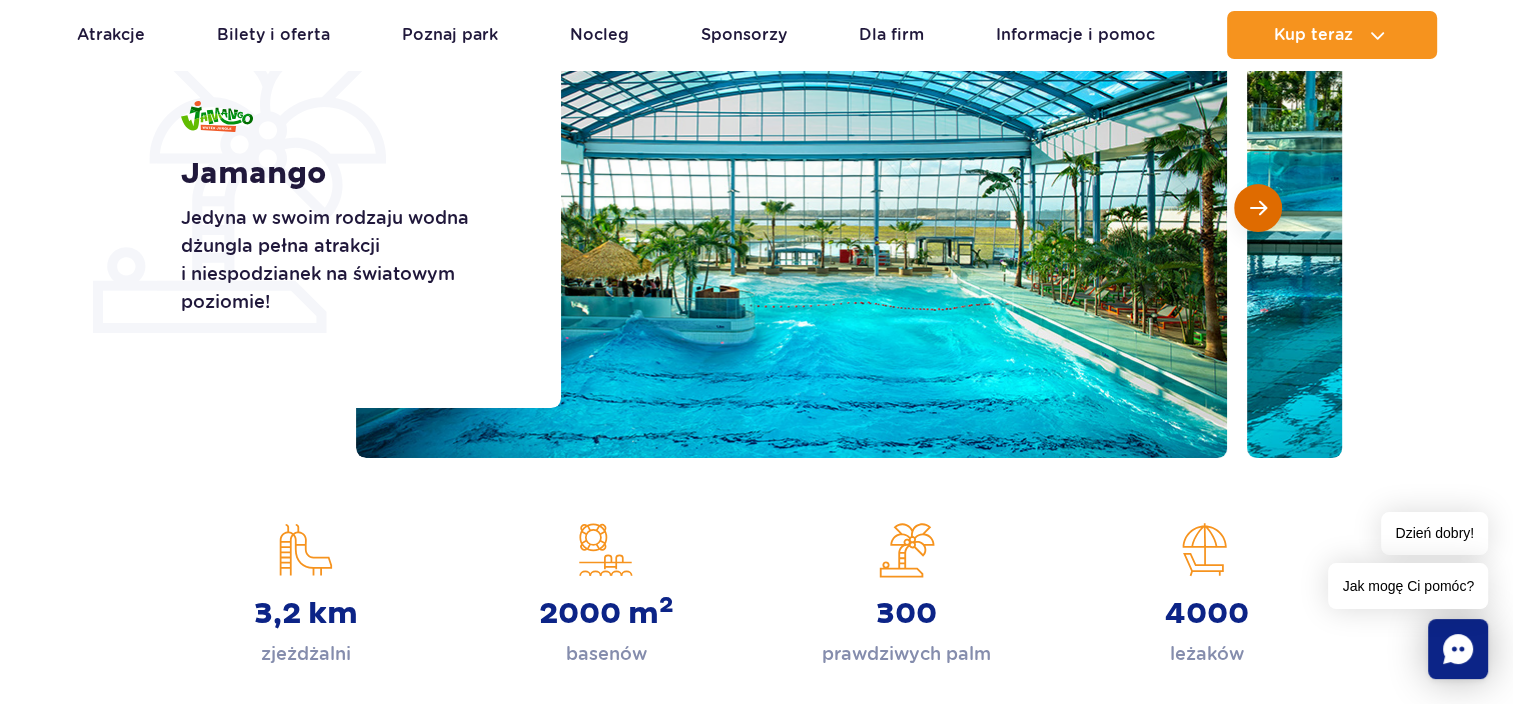 click at bounding box center (1258, 208) 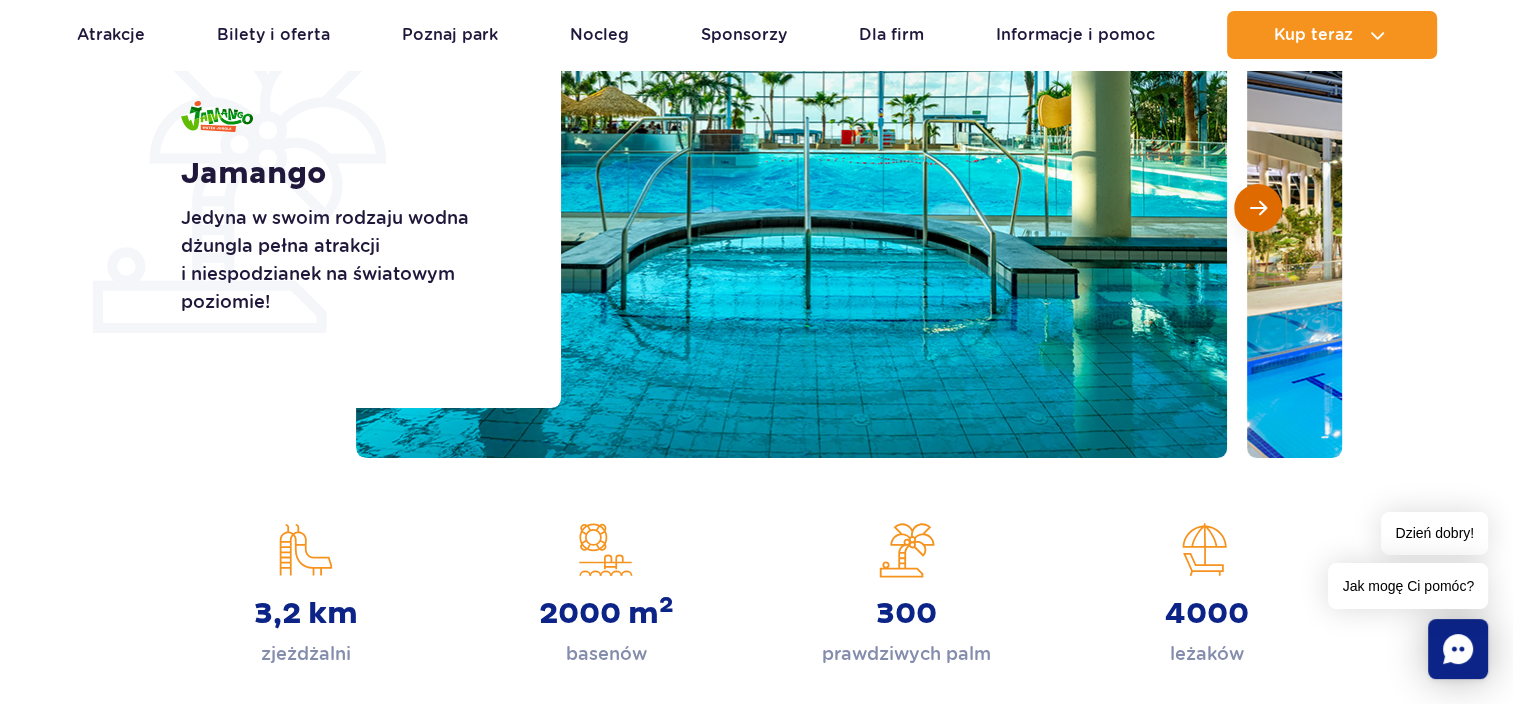 click at bounding box center [1258, 208] 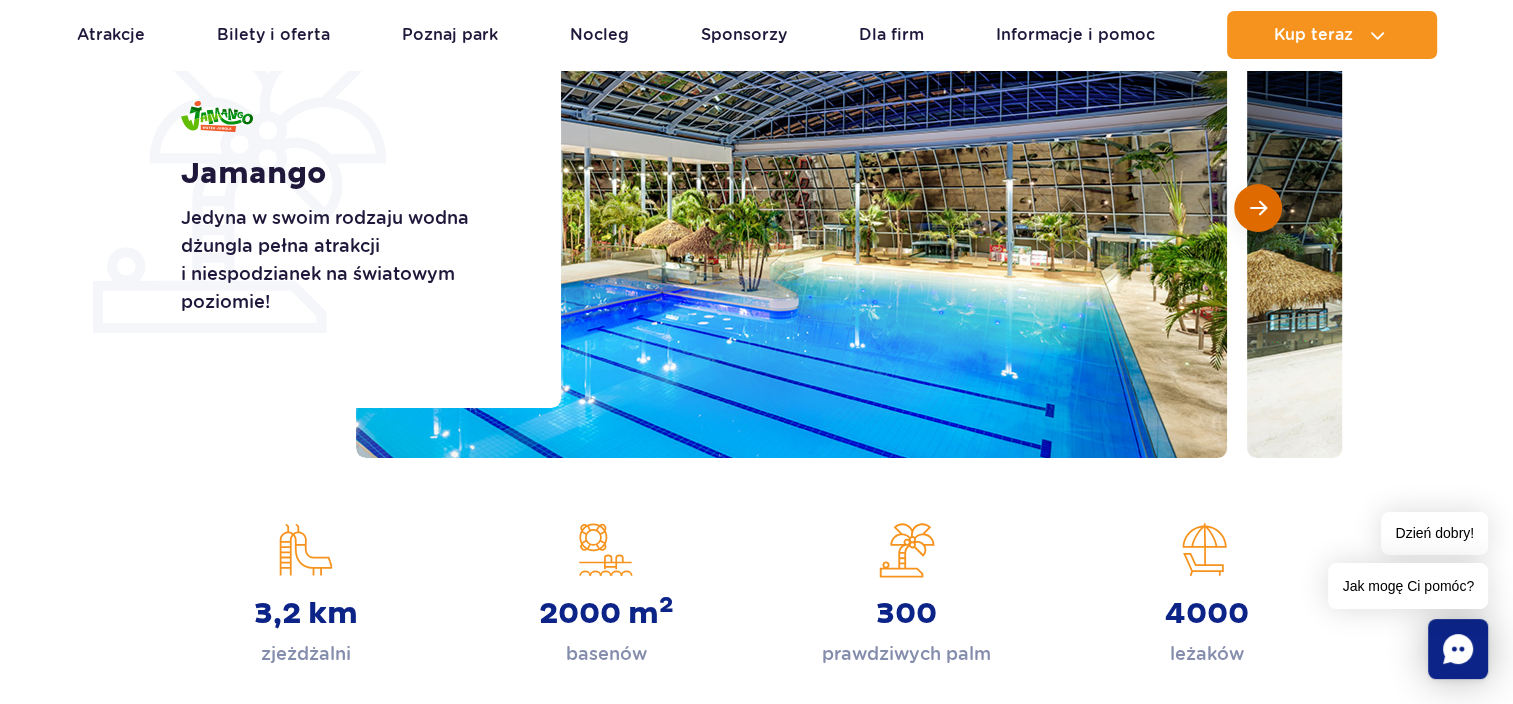 click at bounding box center (1258, 208) 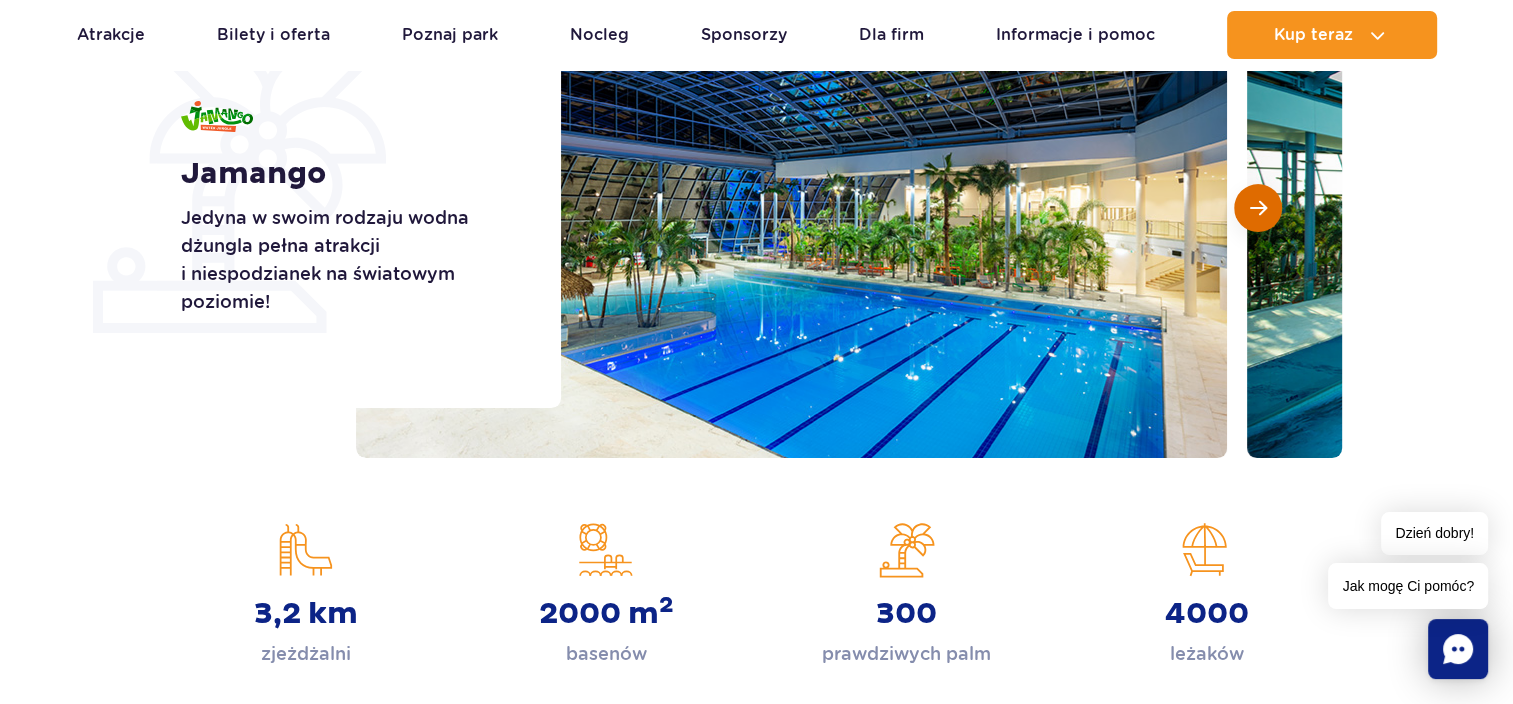 click at bounding box center (1258, 208) 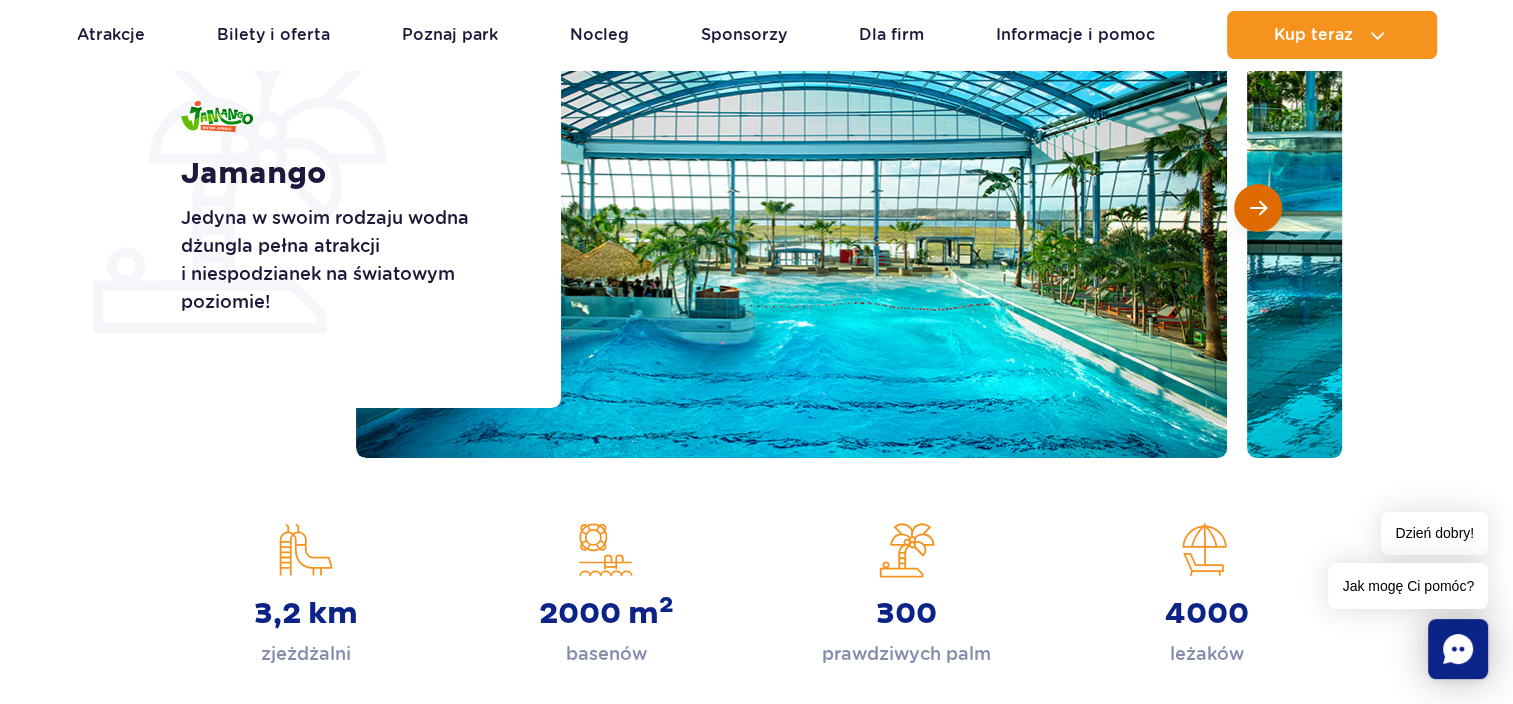 click at bounding box center (1258, 208) 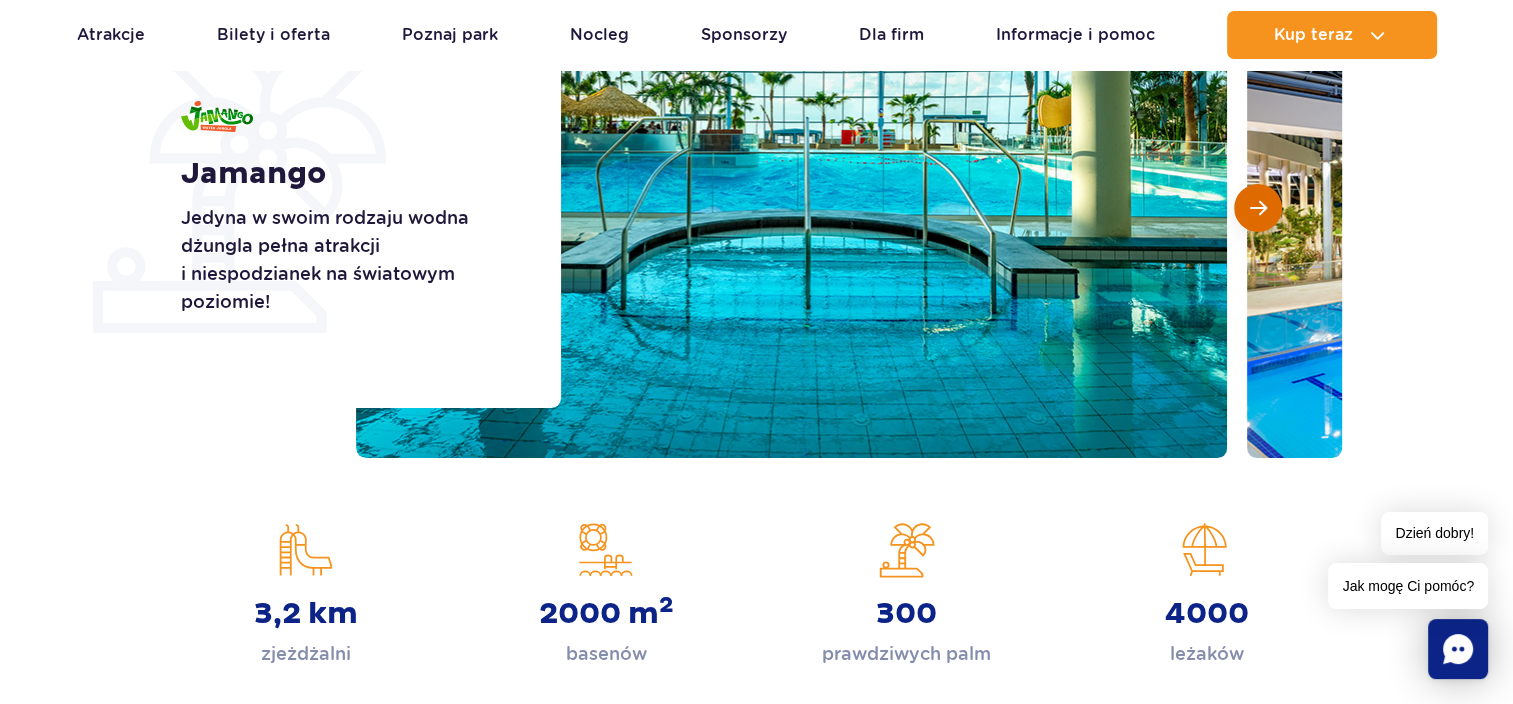 click at bounding box center (1258, 208) 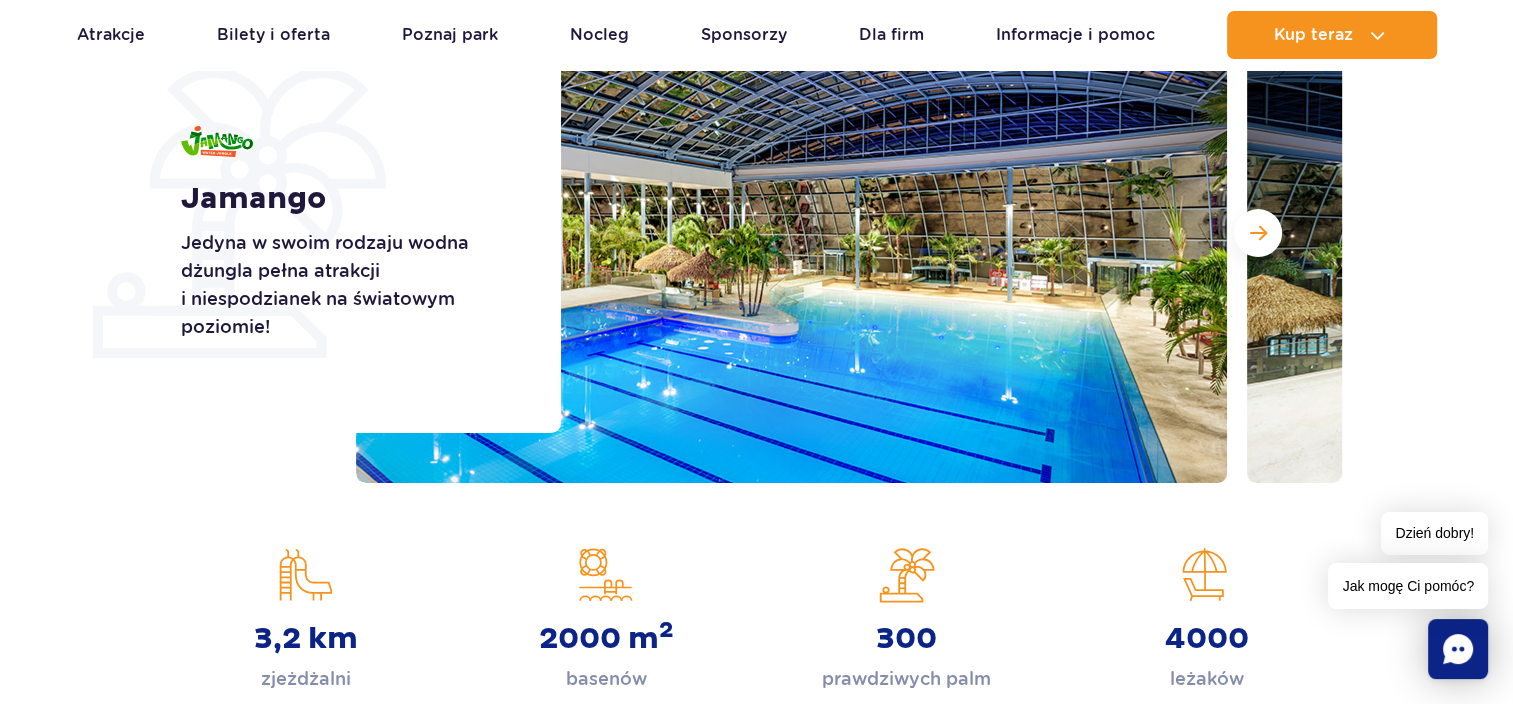 scroll, scrollTop: 0, scrollLeft: 0, axis: both 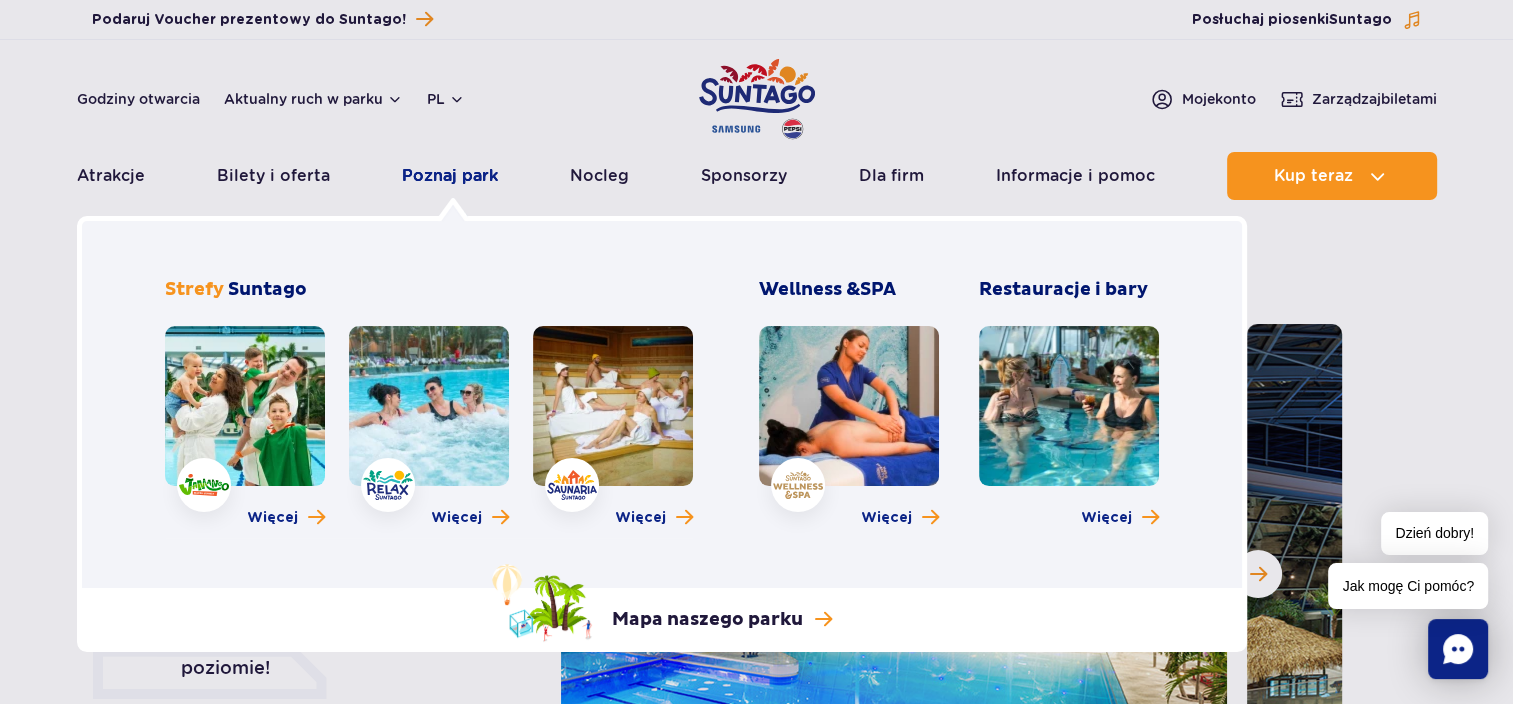 click on "Poznaj park" at bounding box center [450, 176] 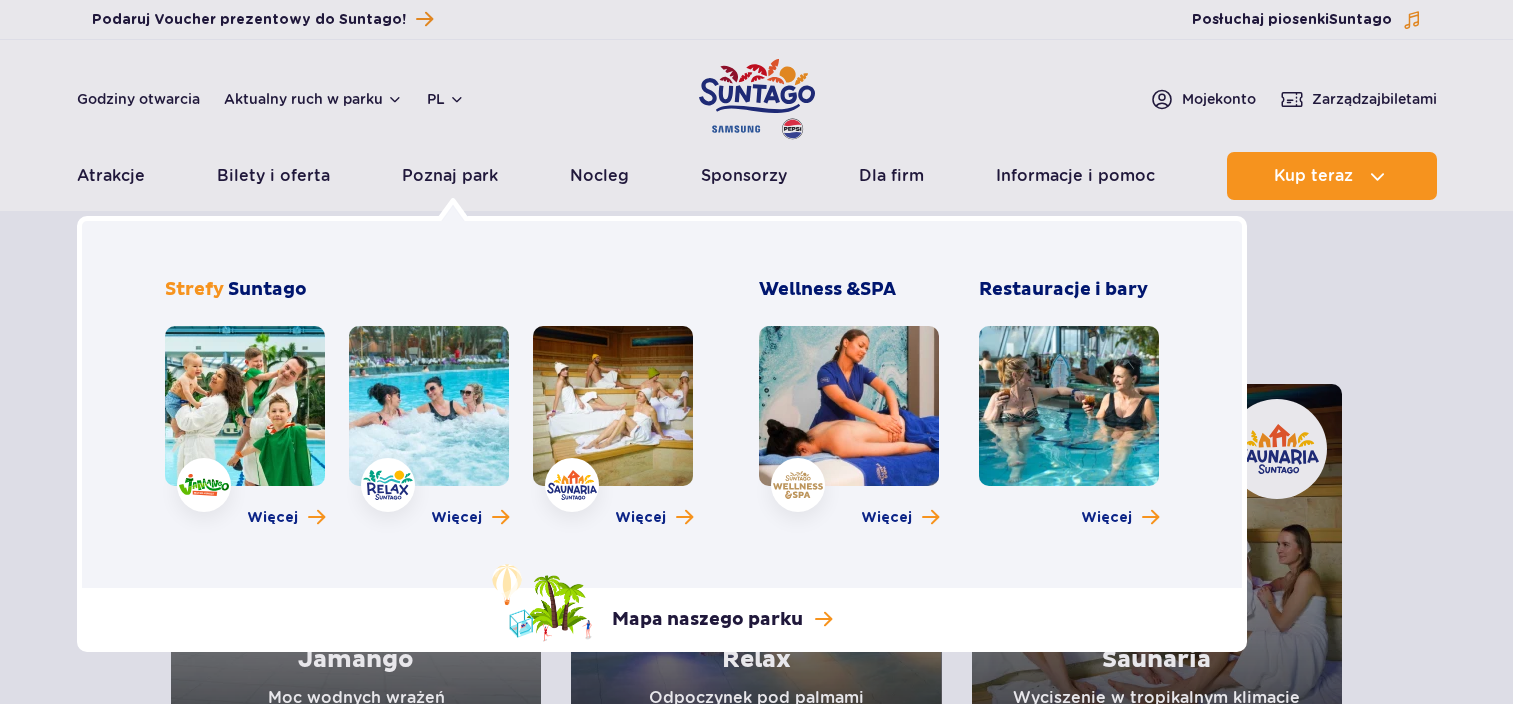 scroll, scrollTop: 0, scrollLeft: 0, axis: both 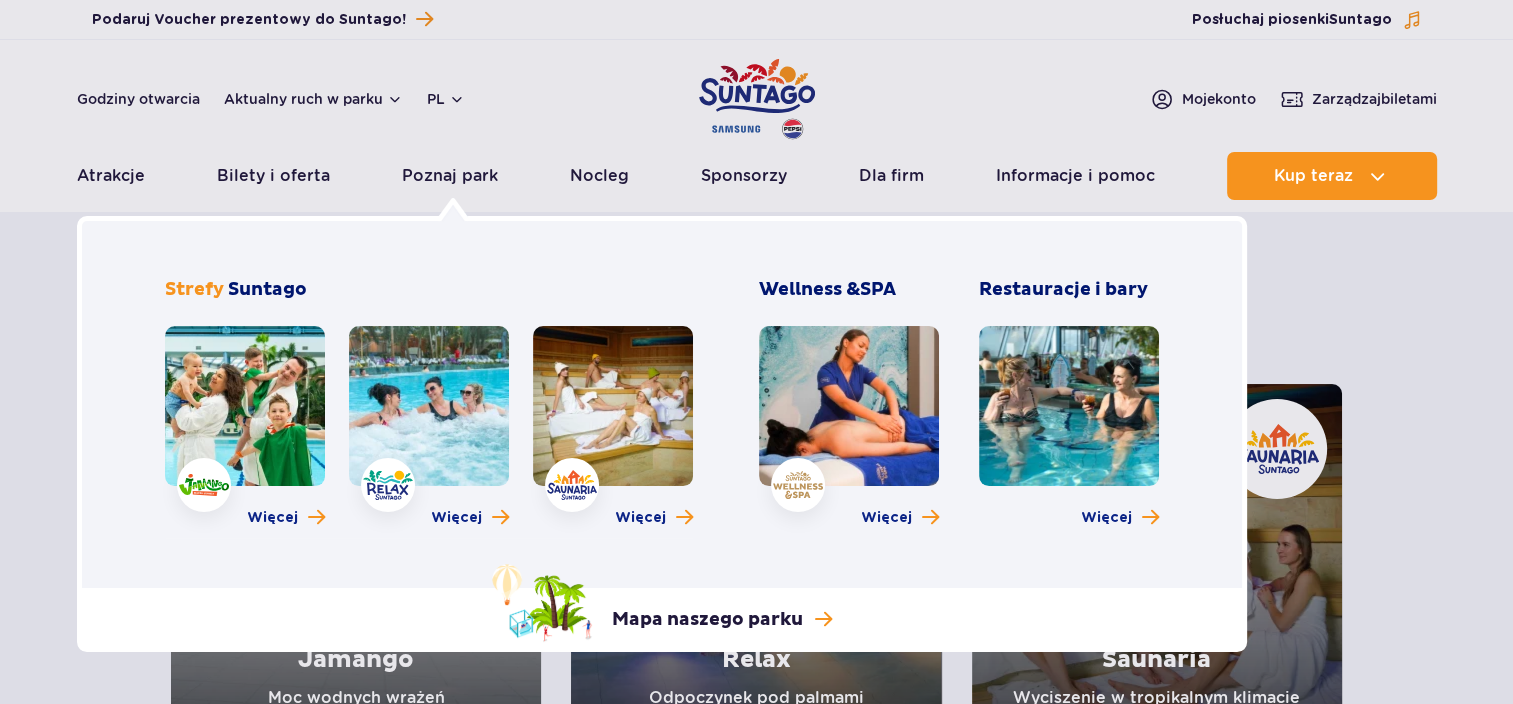 click on "Poznaj park
Strefa  Jamango
Strefa Relax
Strefa Saunaria
Wellness &  SPA
Restauracje i bary
Kup bilety
Mapa
of our park                 Więcej" at bounding box center [662, 434] 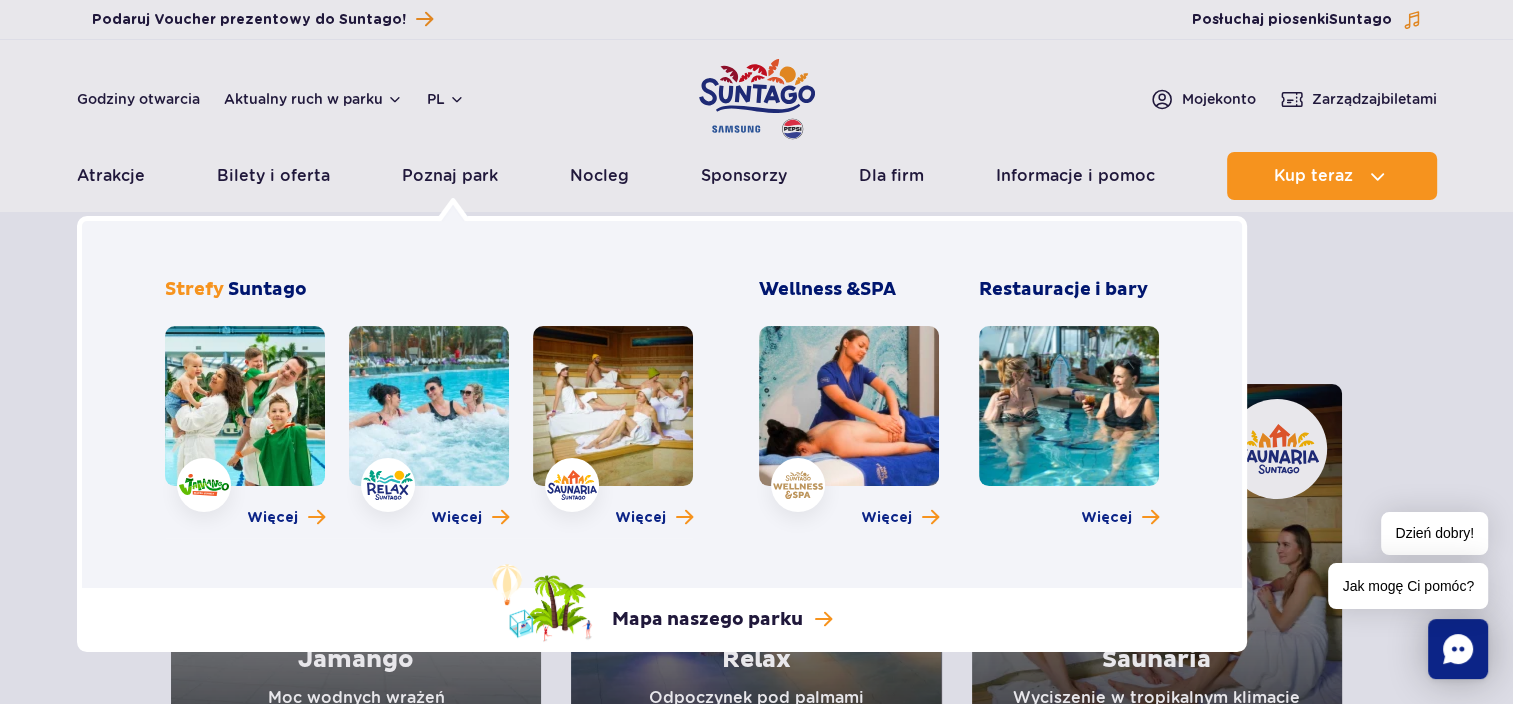 click at bounding box center [429, 406] 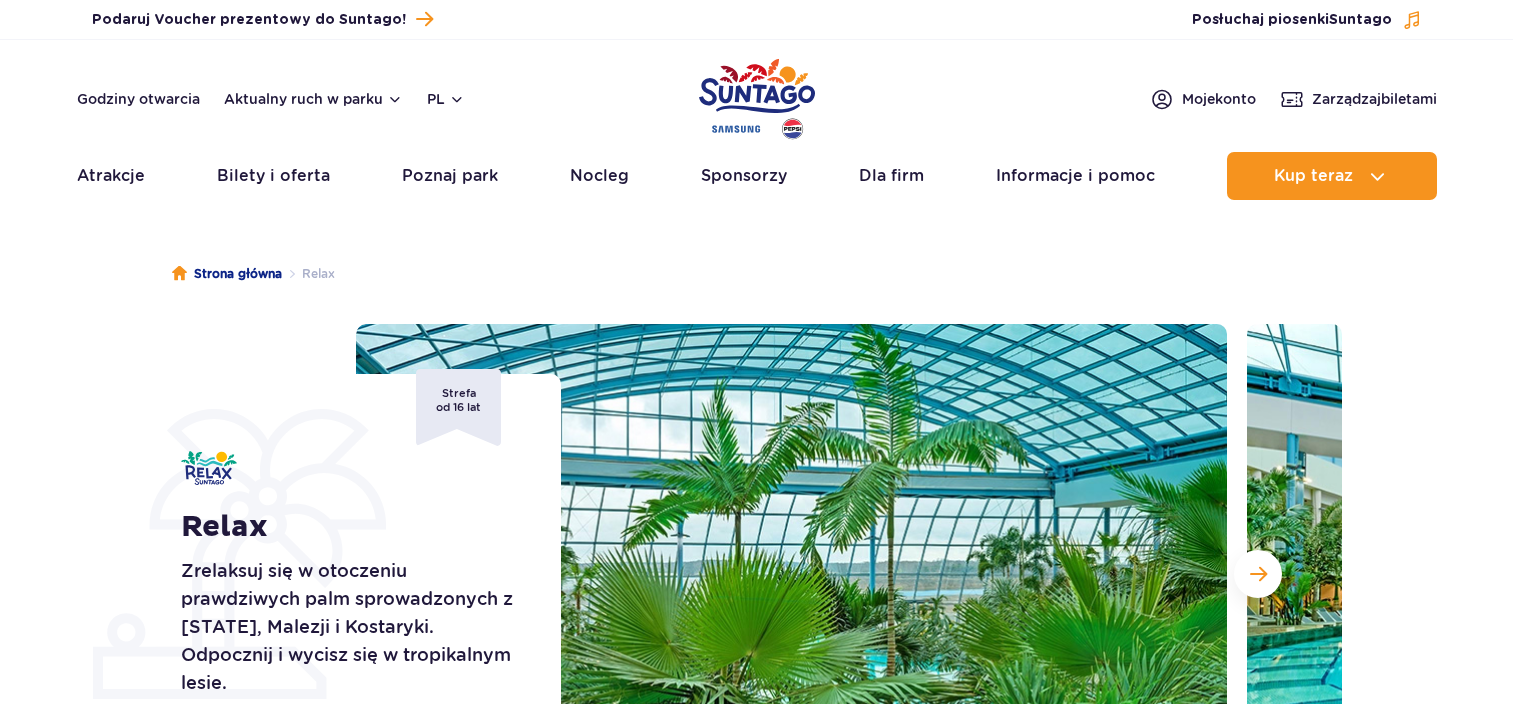 scroll, scrollTop: 0, scrollLeft: 0, axis: both 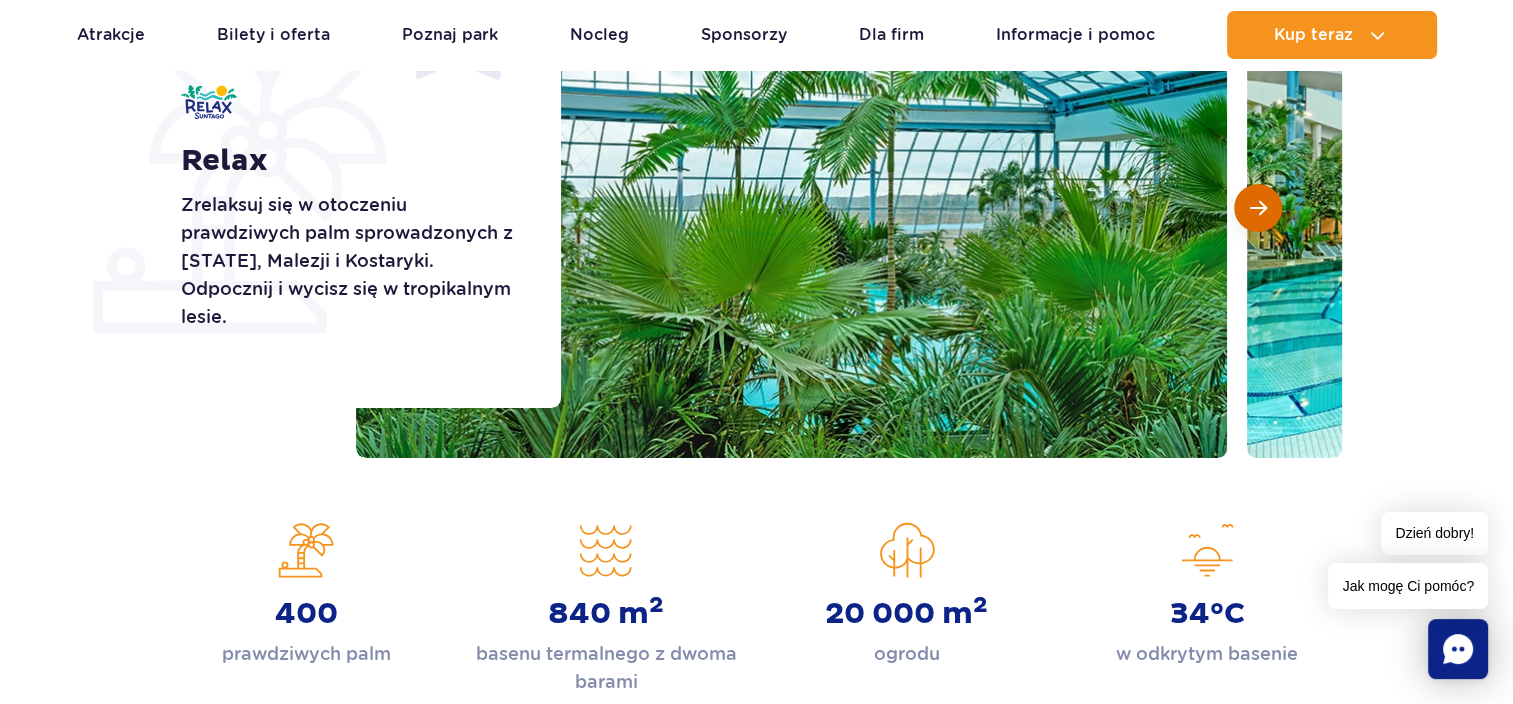 click at bounding box center (1258, 208) 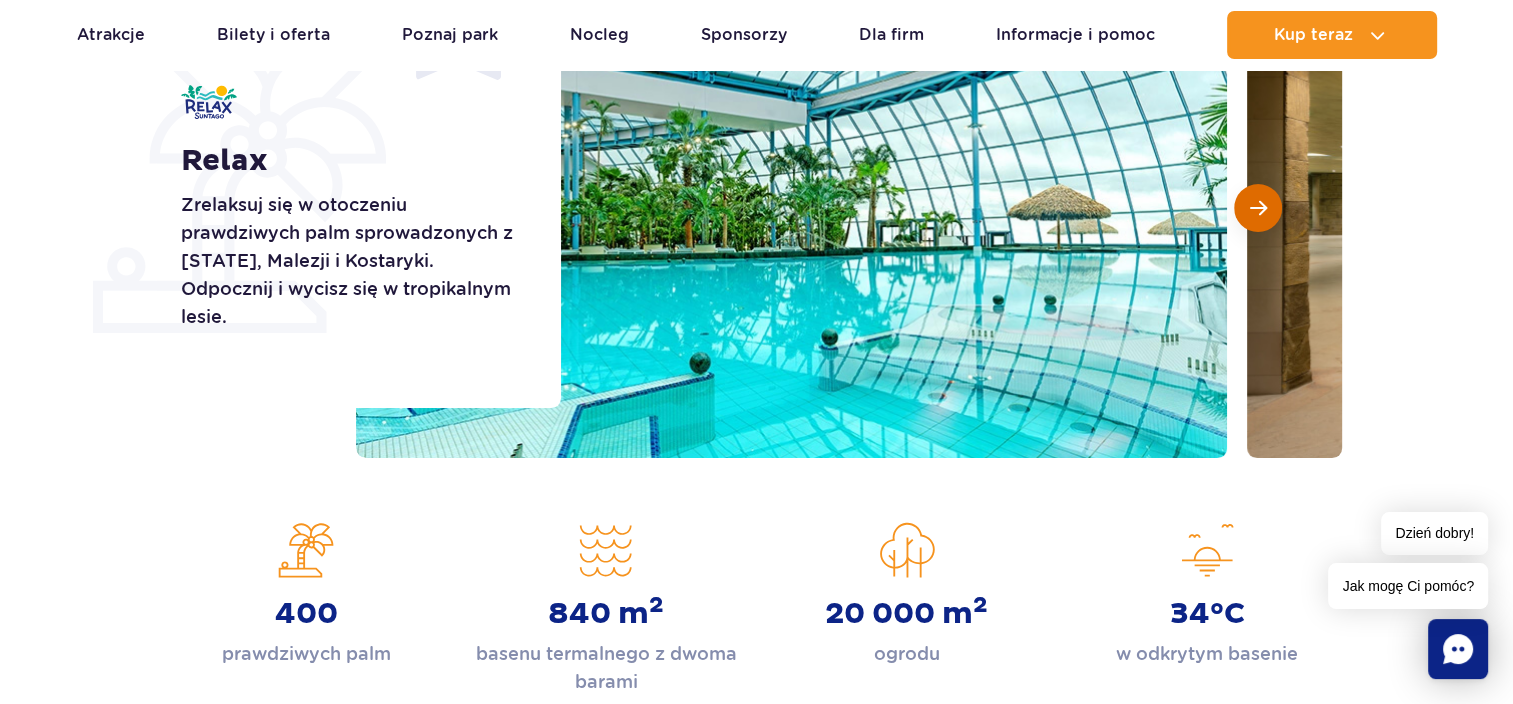 click at bounding box center [1258, 208] 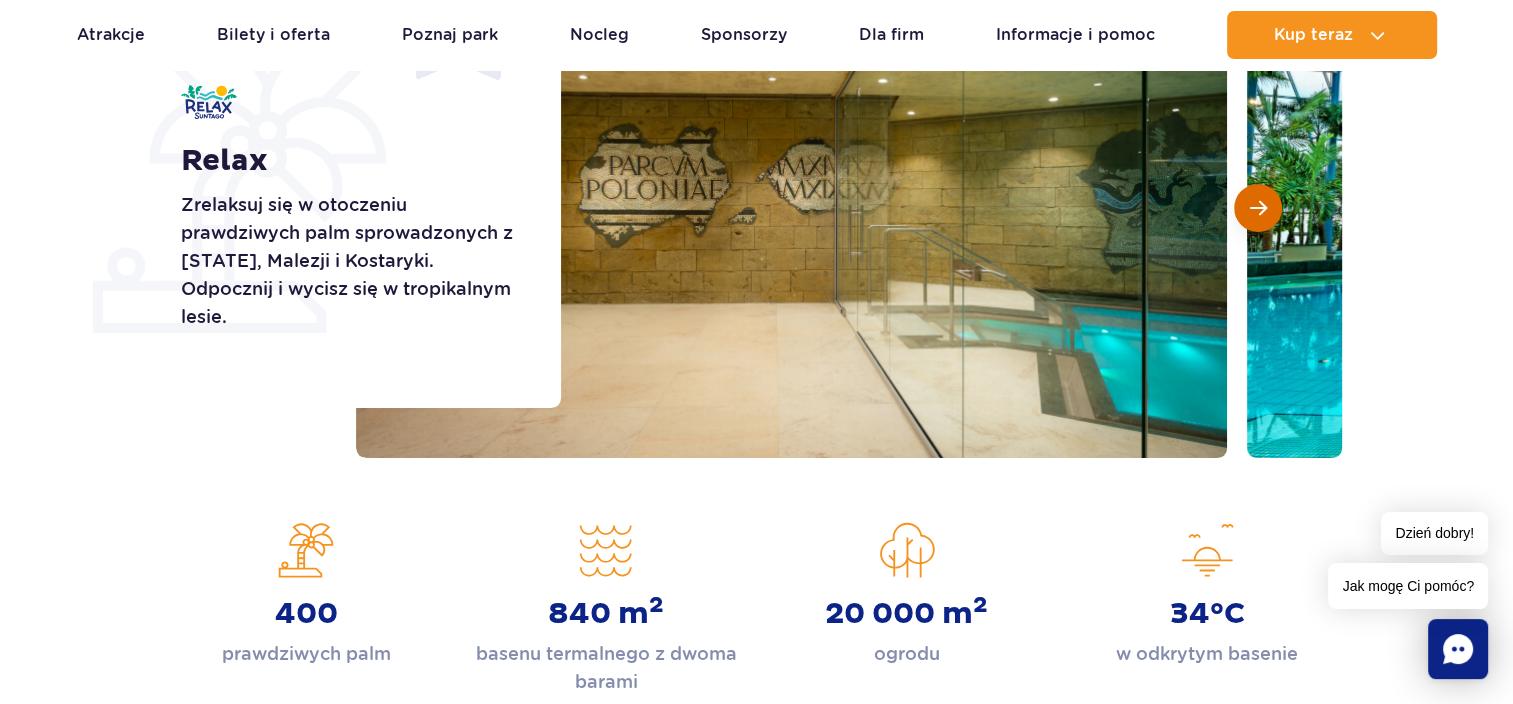 click at bounding box center (1258, 208) 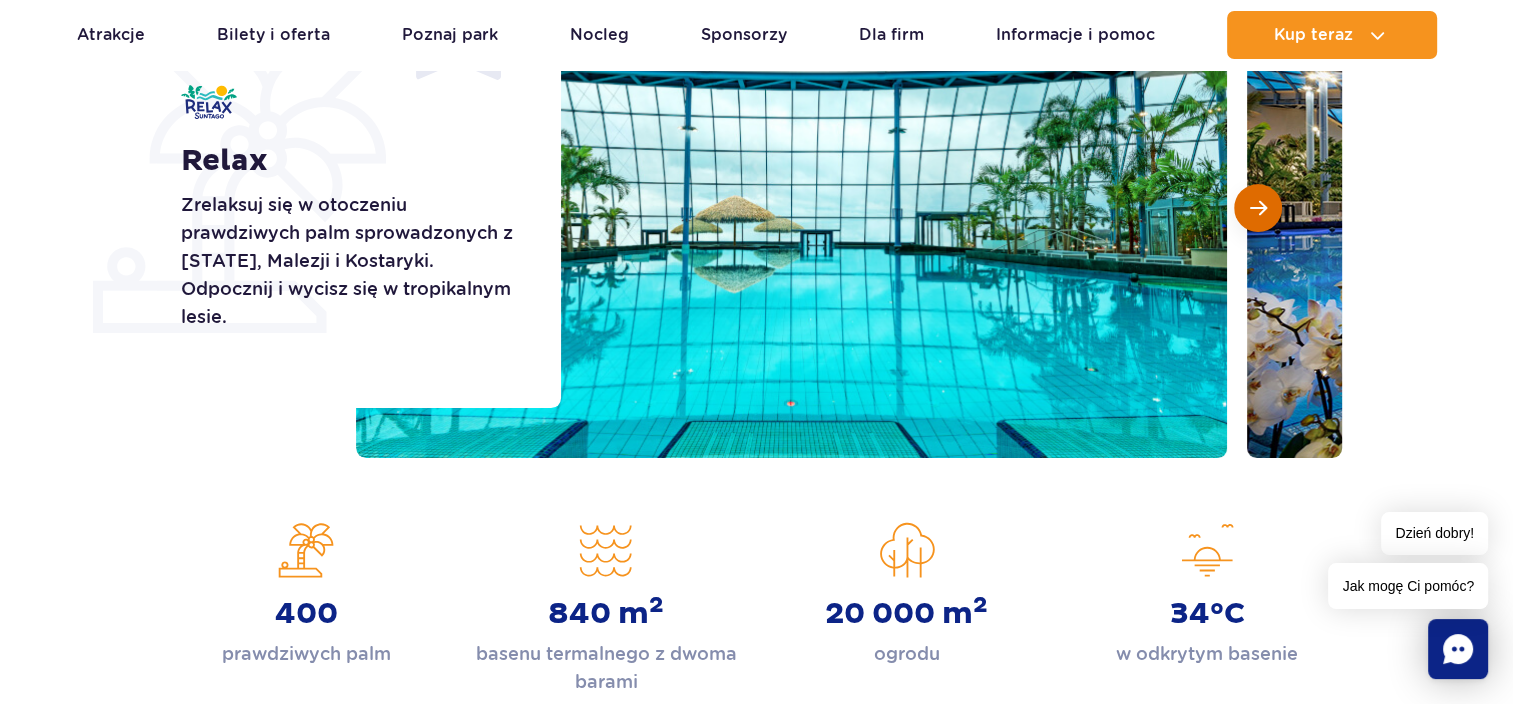 click at bounding box center (1258, 208) 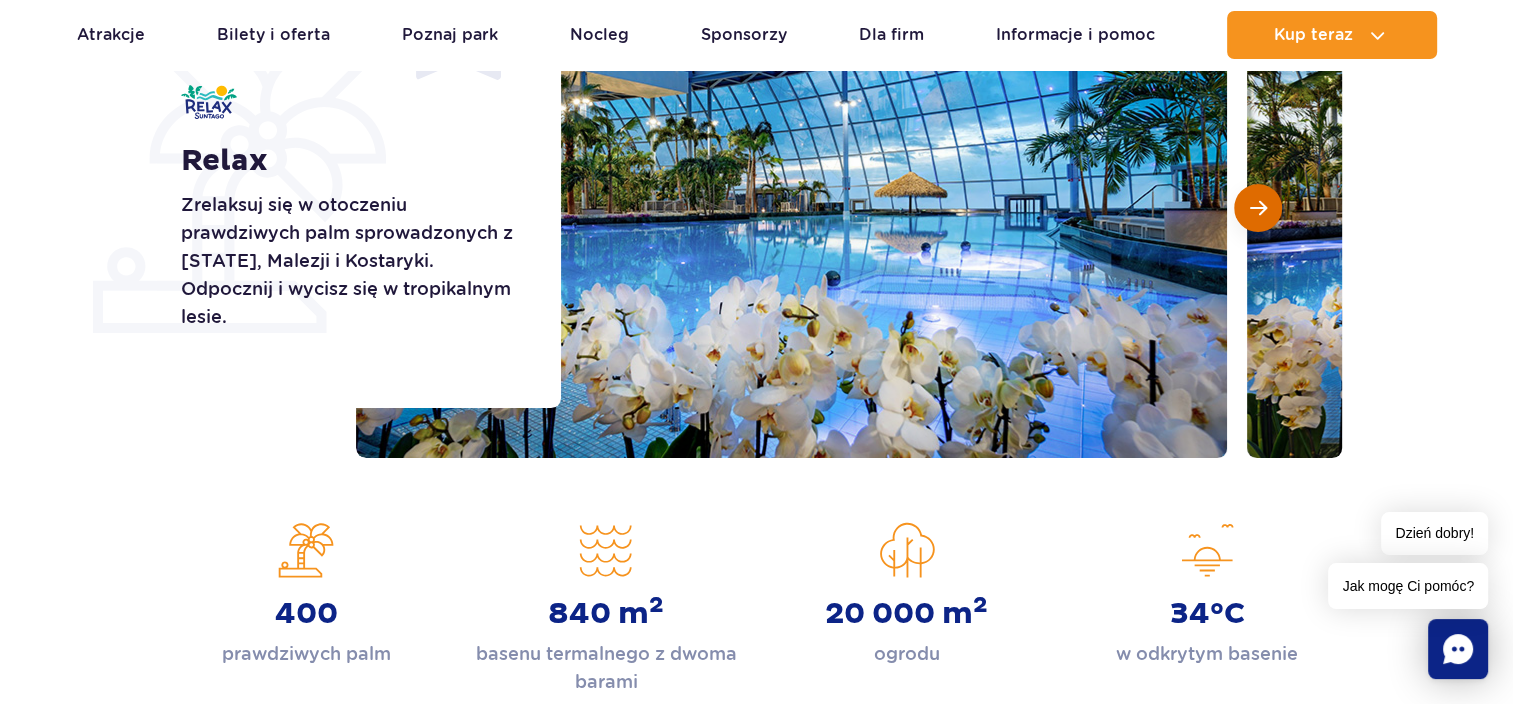 click at bounding box center (1258, 208) 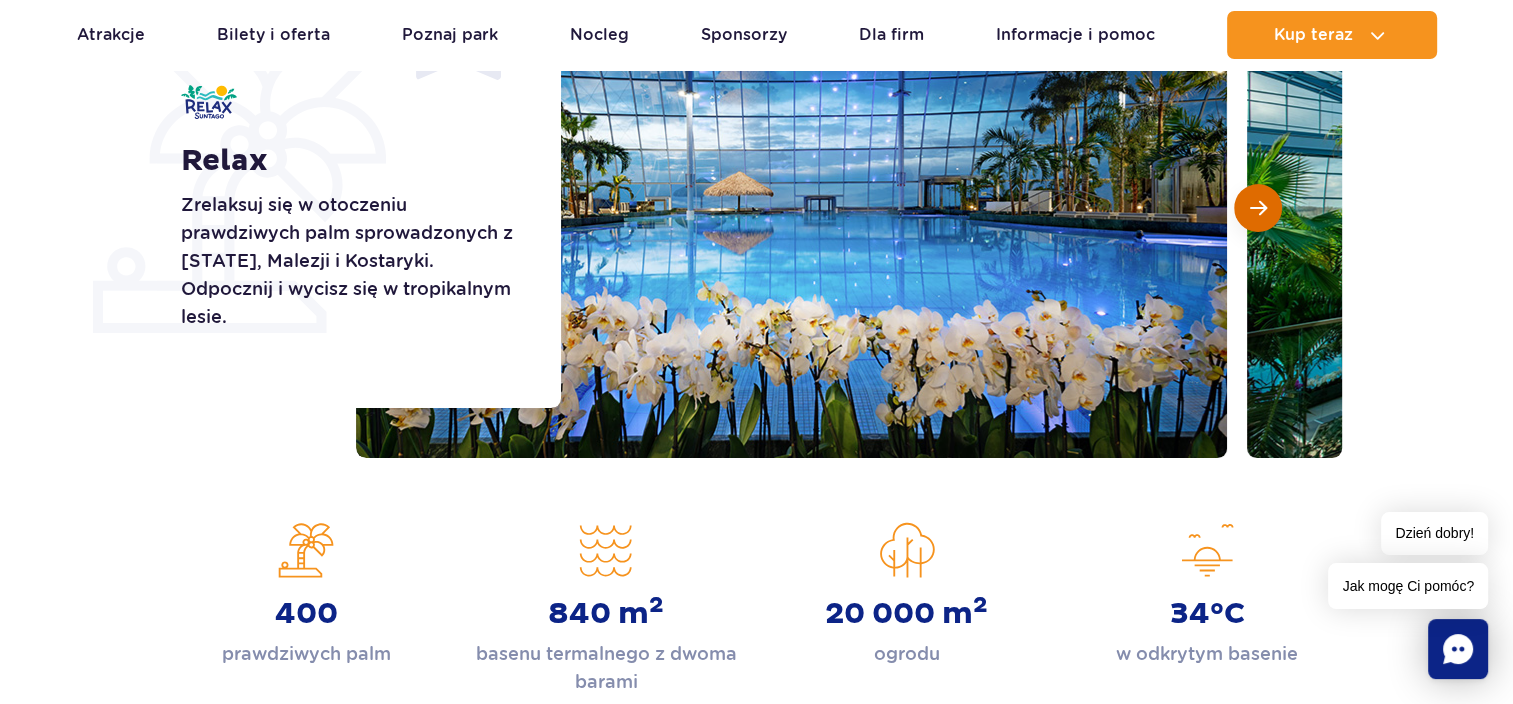 click at bounding box center [1258, 208] 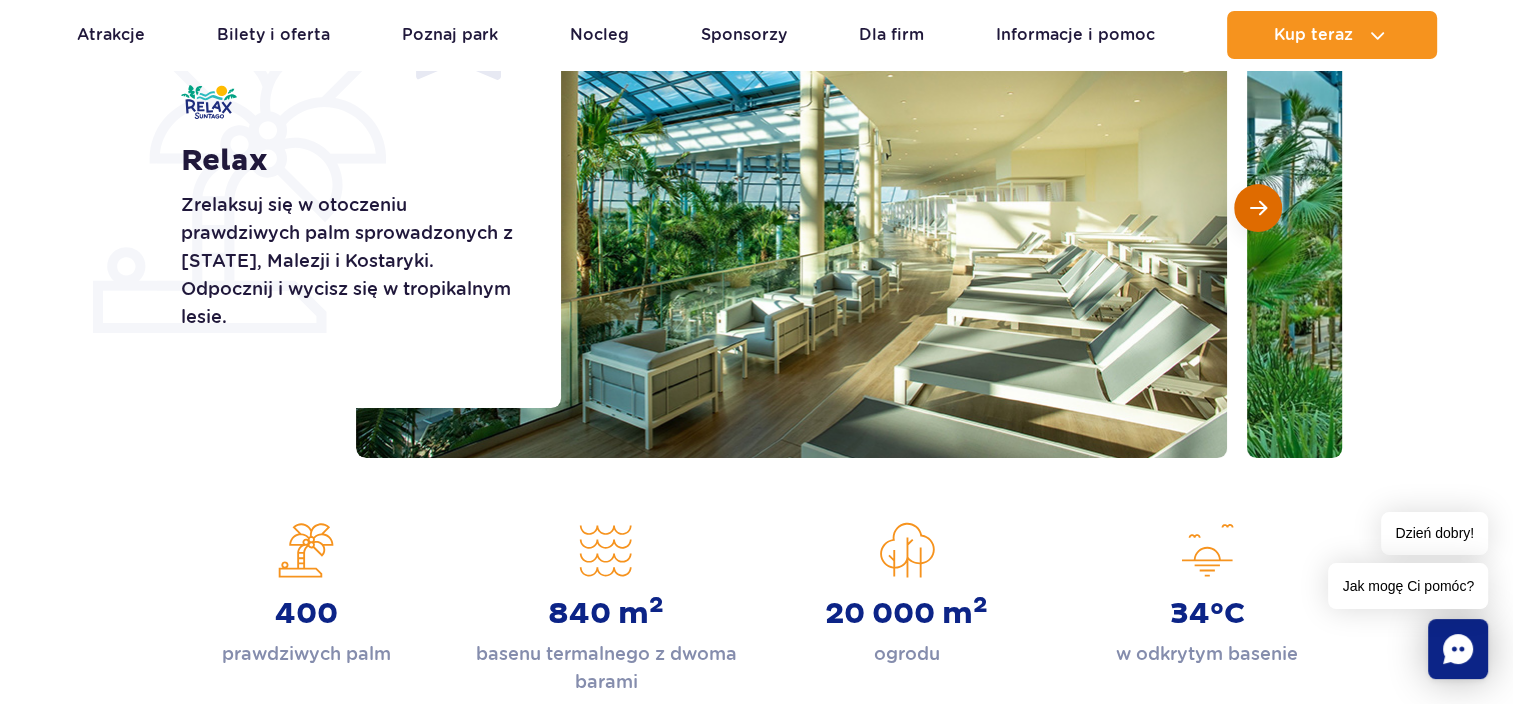 click at bounding box center (1258, 208) 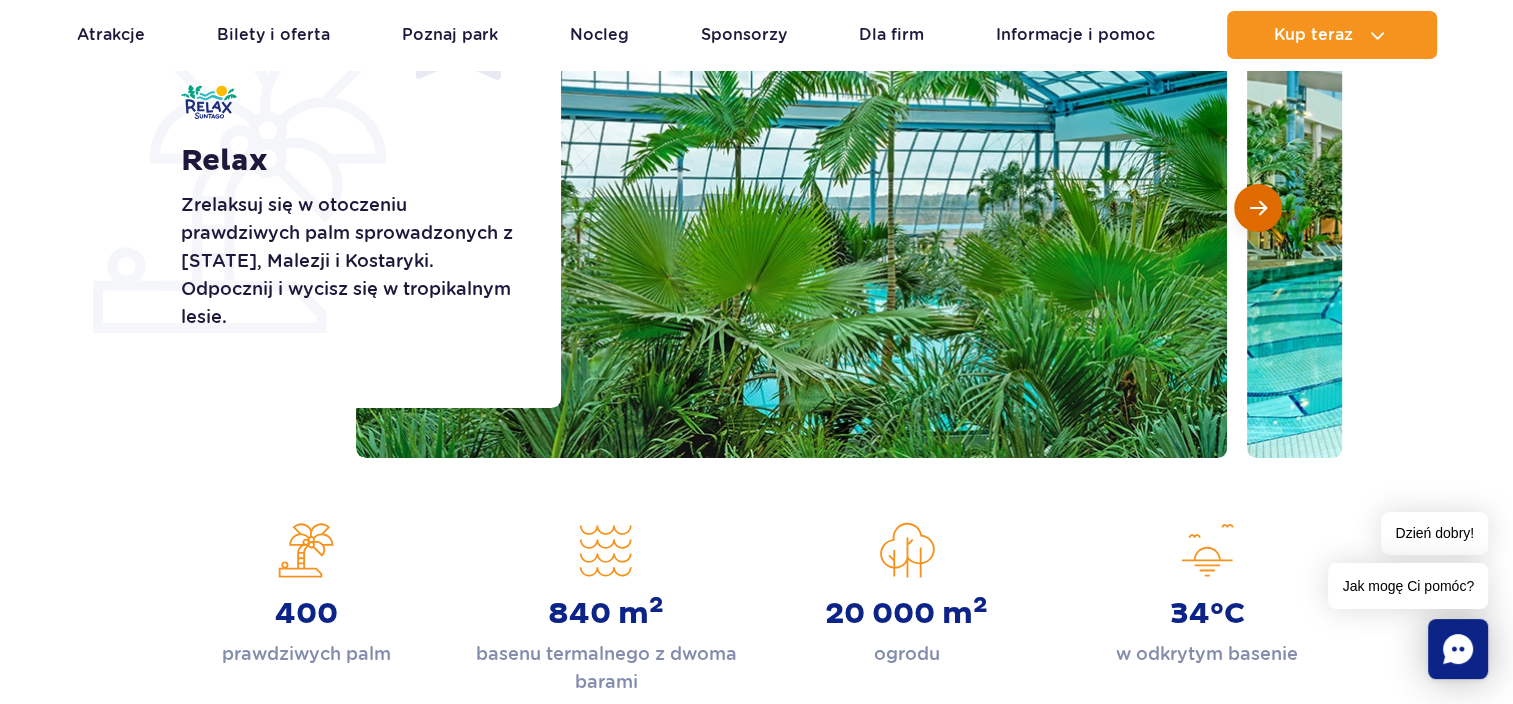 click at bounding box center [1258, 208] 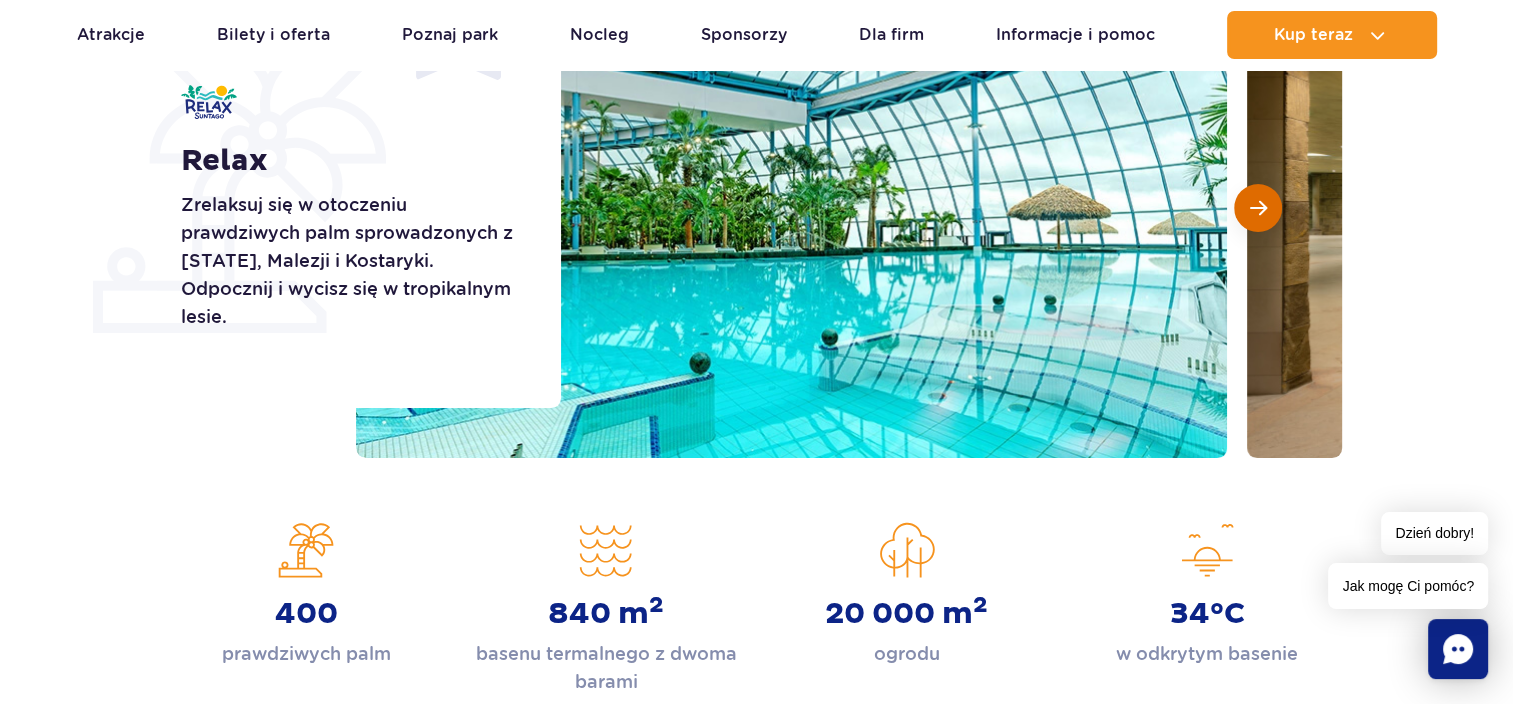 click at bounding box center [1258, 208] 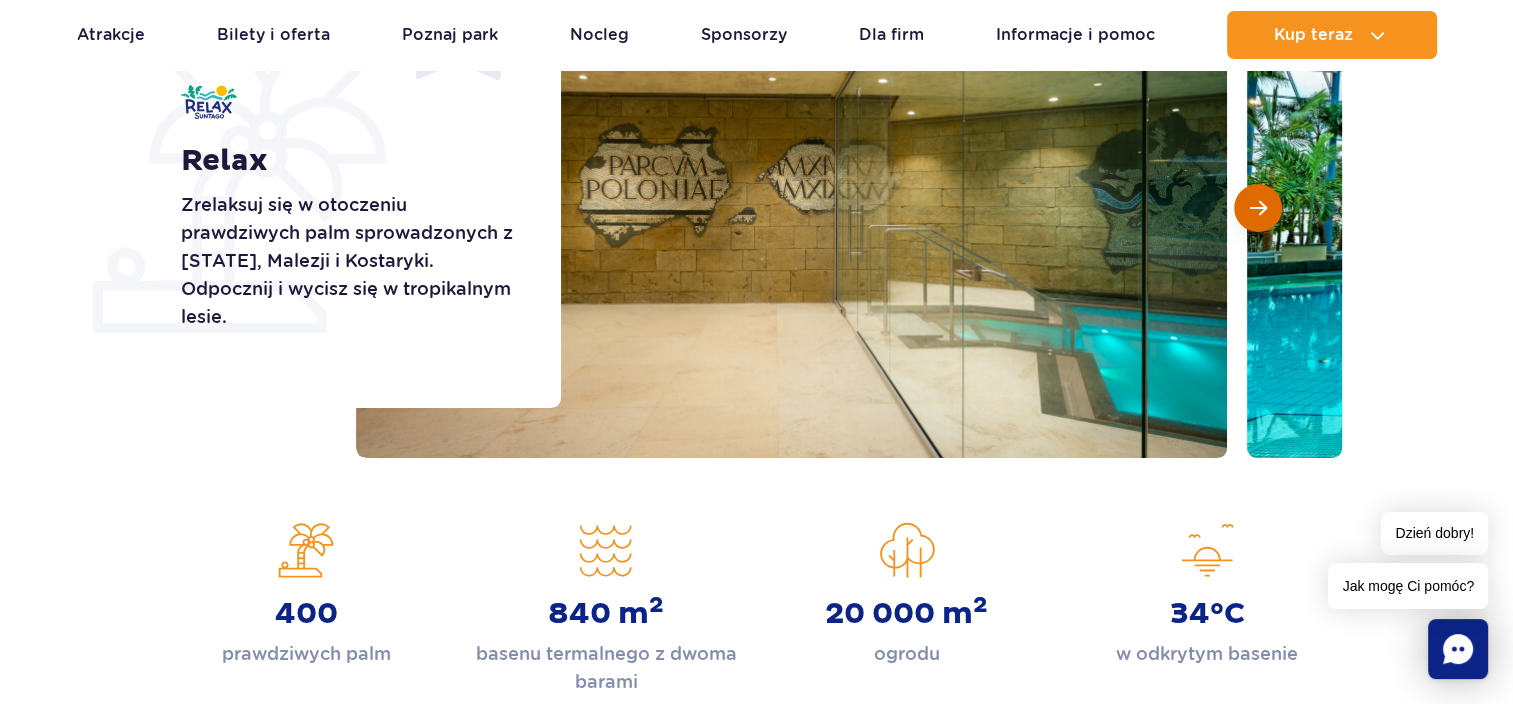 click at bounding box center (1258, 208) 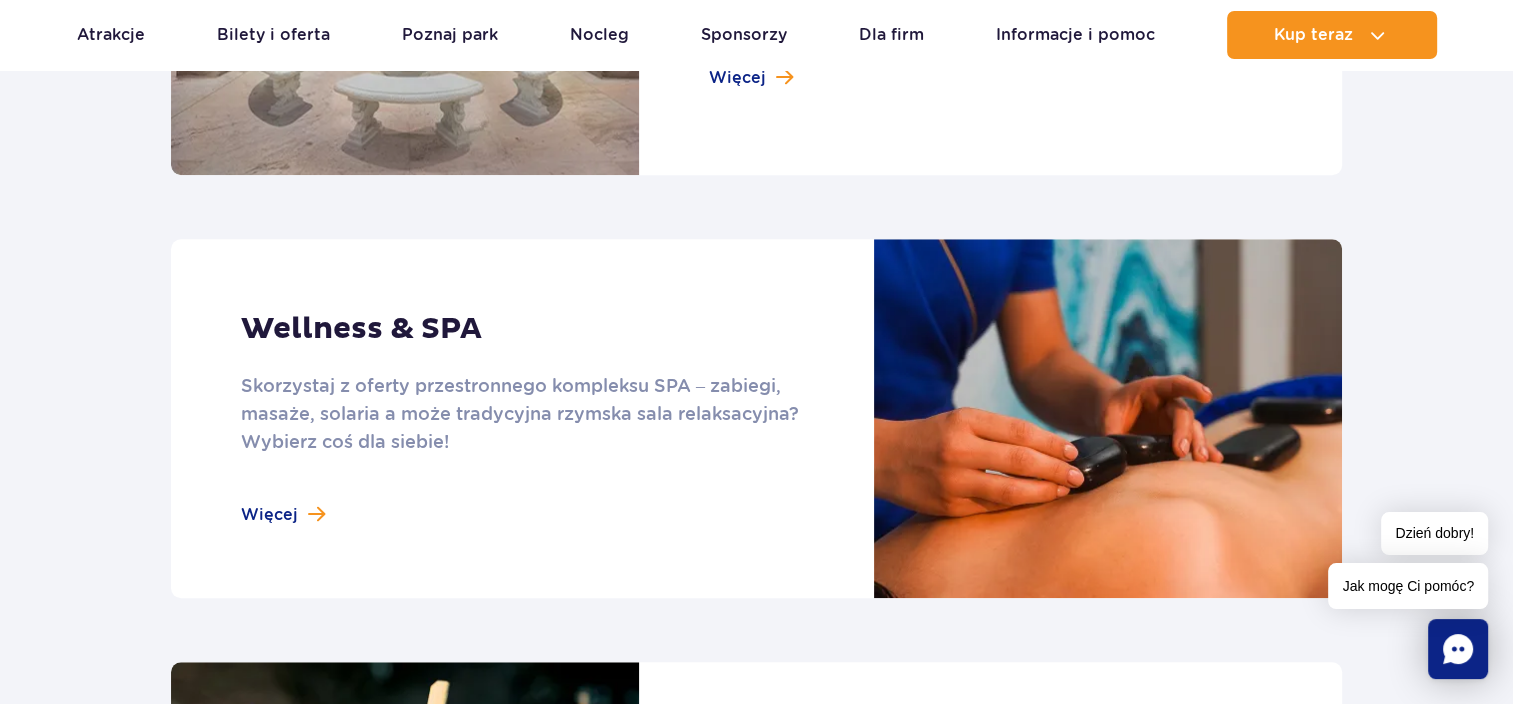 scroll, scrollTop: 1190, scrollLeft: 0, axis: vertical 